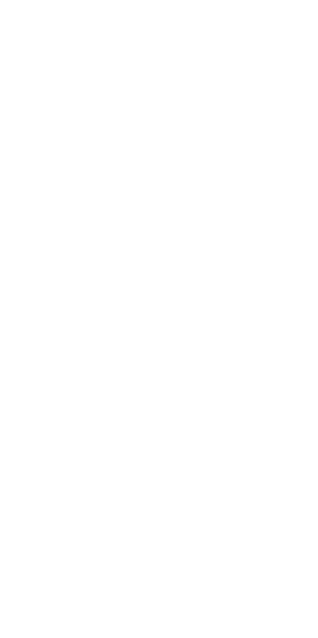 scroll, scrollTop: 0, scrollLeft: 0, axis: both 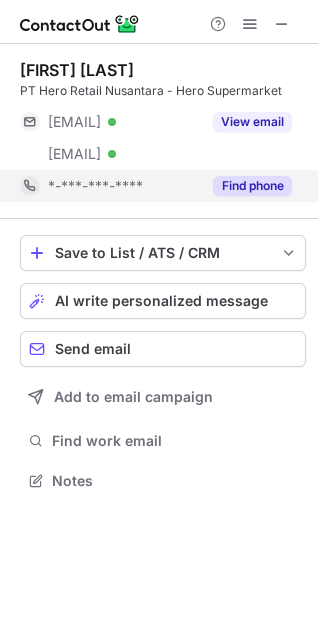 click on "Find phone" at bounding box center (252, 186) 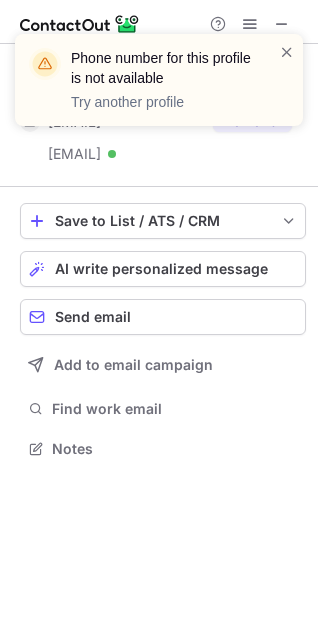 scroll, scrollTop: 435, scrollLeft: 318, axis: both 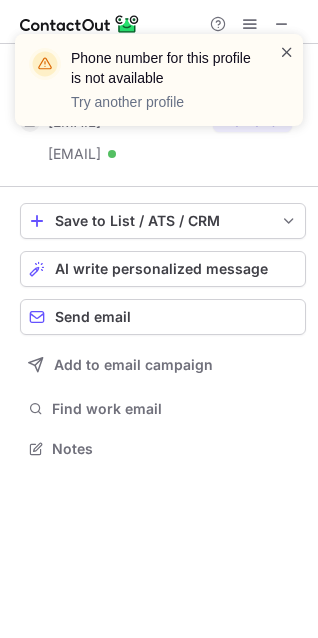 click at bounding box center (287, 52) 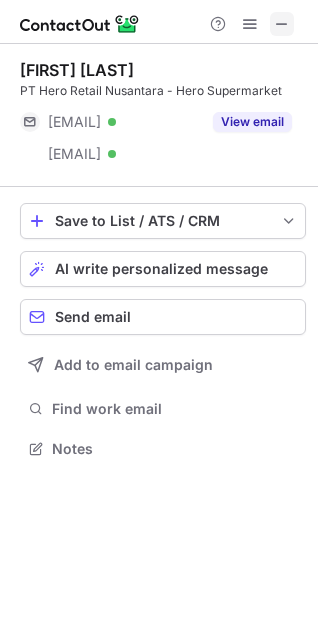 click at bounding box center (282, 24) 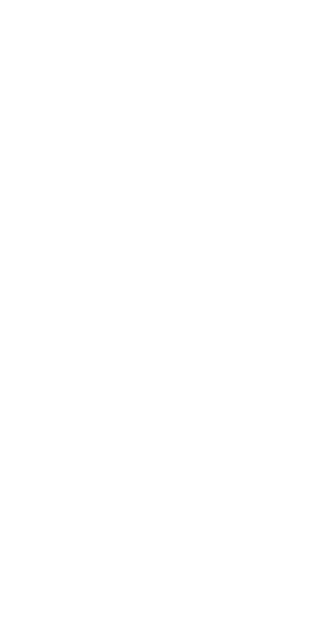scroll, scrollTop: 0, scrollLeft: 0, axis: both 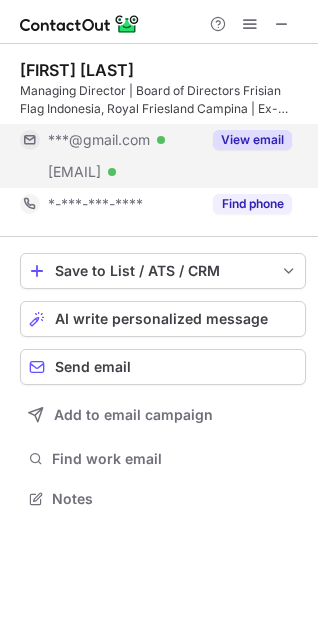 click on "View email" at bounding box center (252, 140) 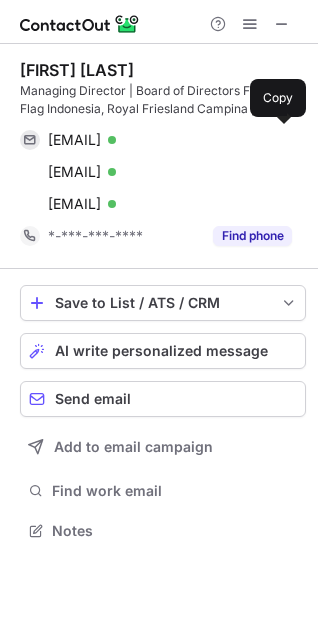 scroll, scrollTop: 10, scrollLeft: 10, axis: both 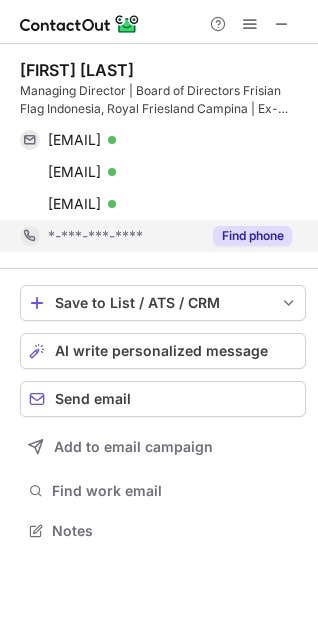 click on "Find phone" at bounding box center [252, 236] 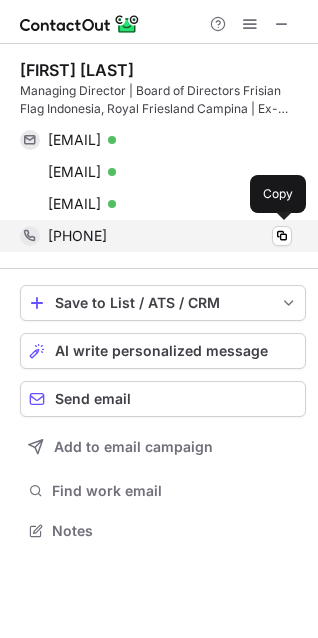 click on "+628111043783" at bounding box center (170, 236) 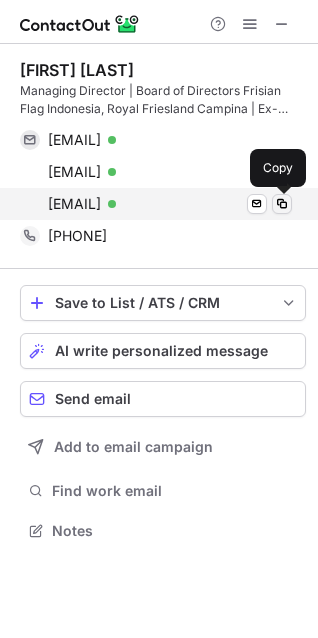 click at bounding box center [282, 204] 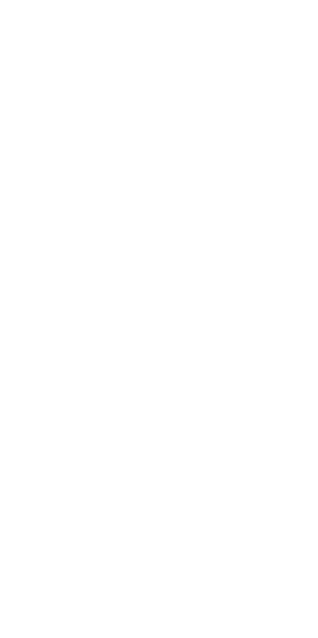 scroll, scrollTop: 0, scrollLeft: 0, axis: both 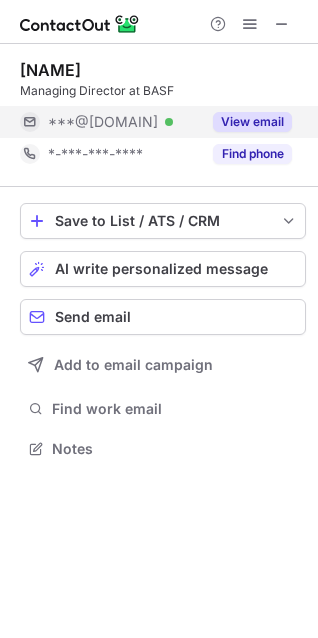 click on "View email" at bounding box center [252, 122] 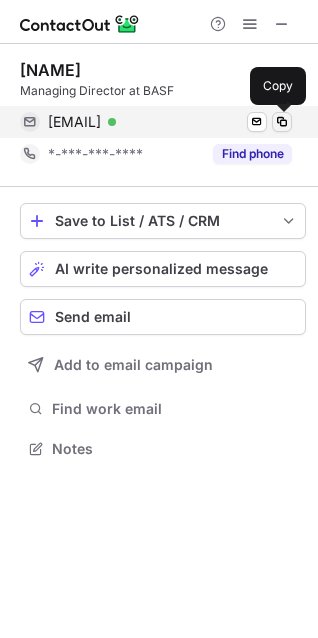 click at bounding box center (282, 122) 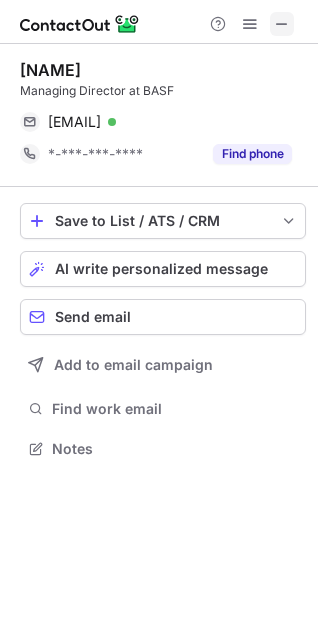 click at bounding box center [282, 24] 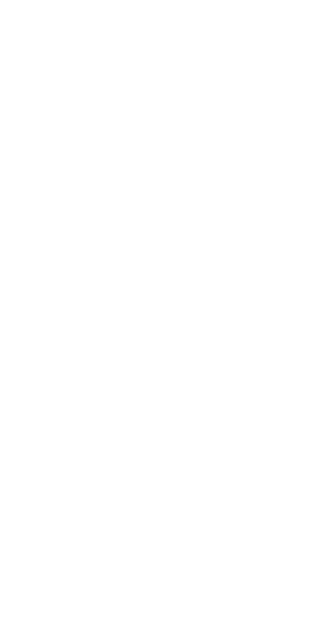 scroll, scrollTop: 0, scrollLeft: 0, axis: both 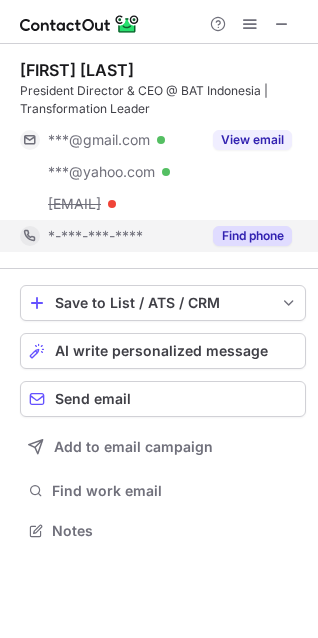 click on "Find phone" at bounding box center [252, 236] 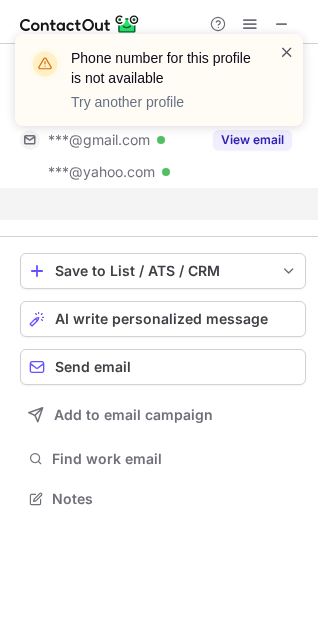 scroll, scrollTop: 453, scrollLeft: 318, axis: both 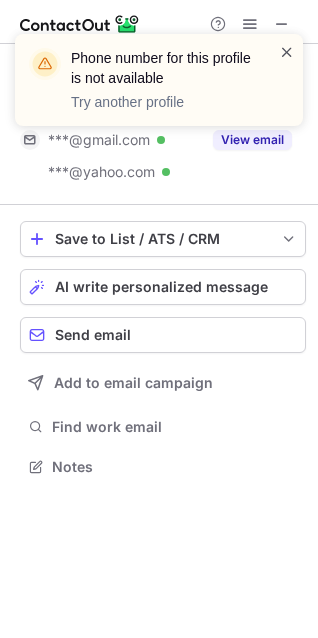 click at bounding box center [287, 52] 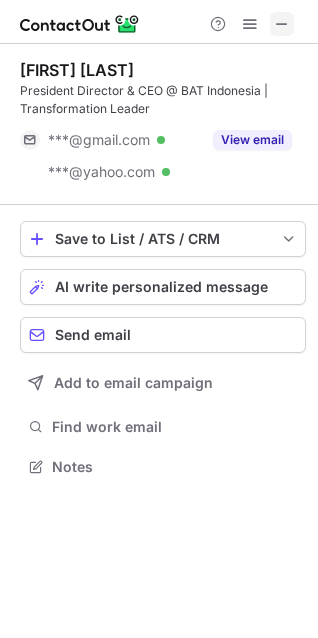 click at bounding box center [282, 24] 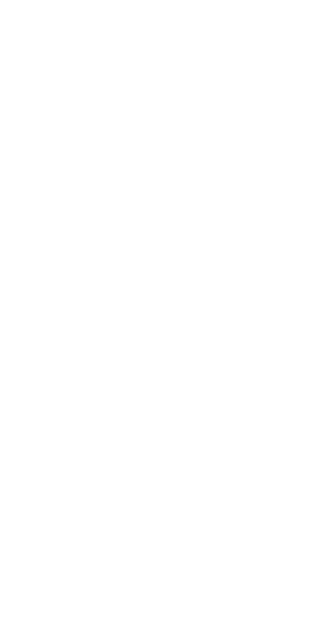 scroll, scrollTop: 0, scrollLeft: 0, axis: both 